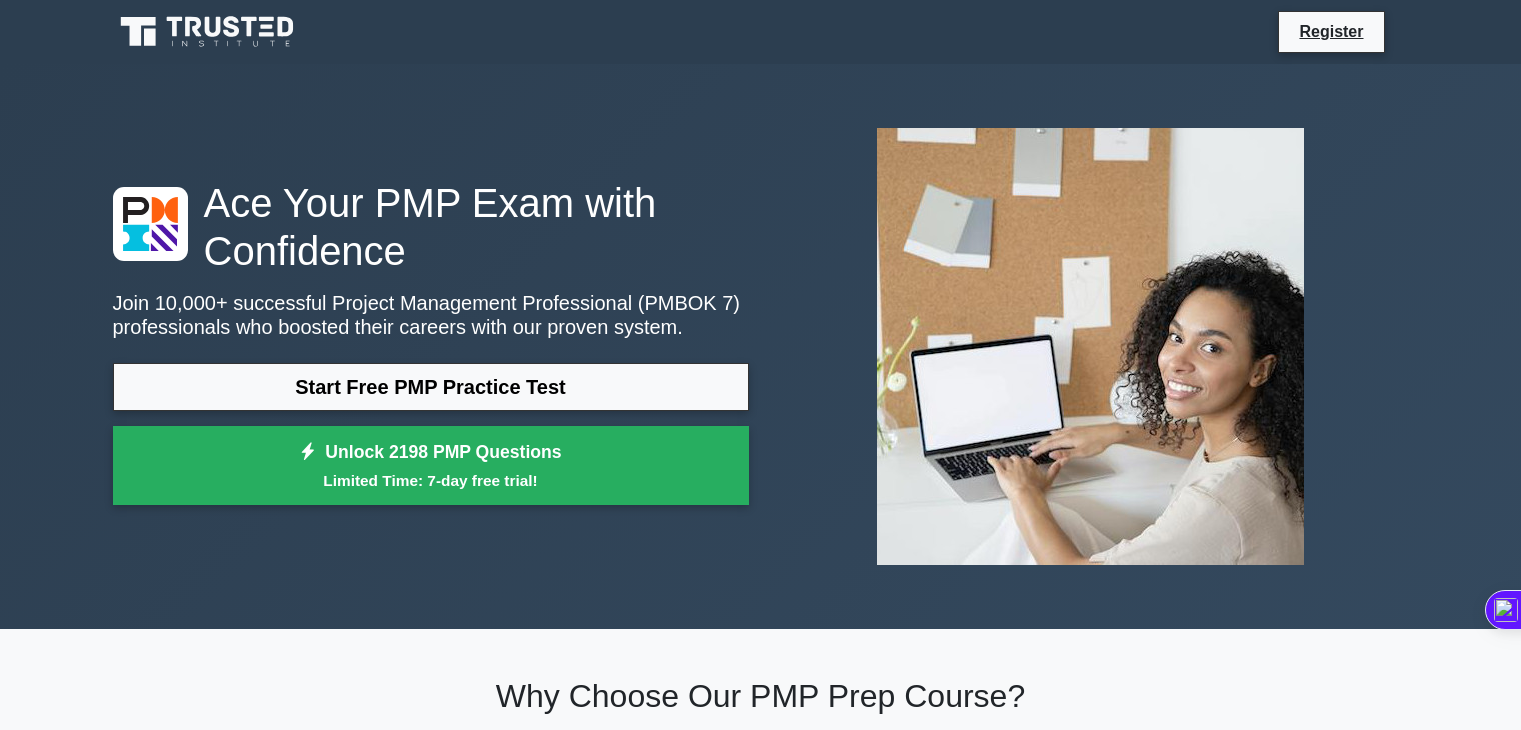 scroll, scrollTop: 0, scrollLeft: 0, axis: both 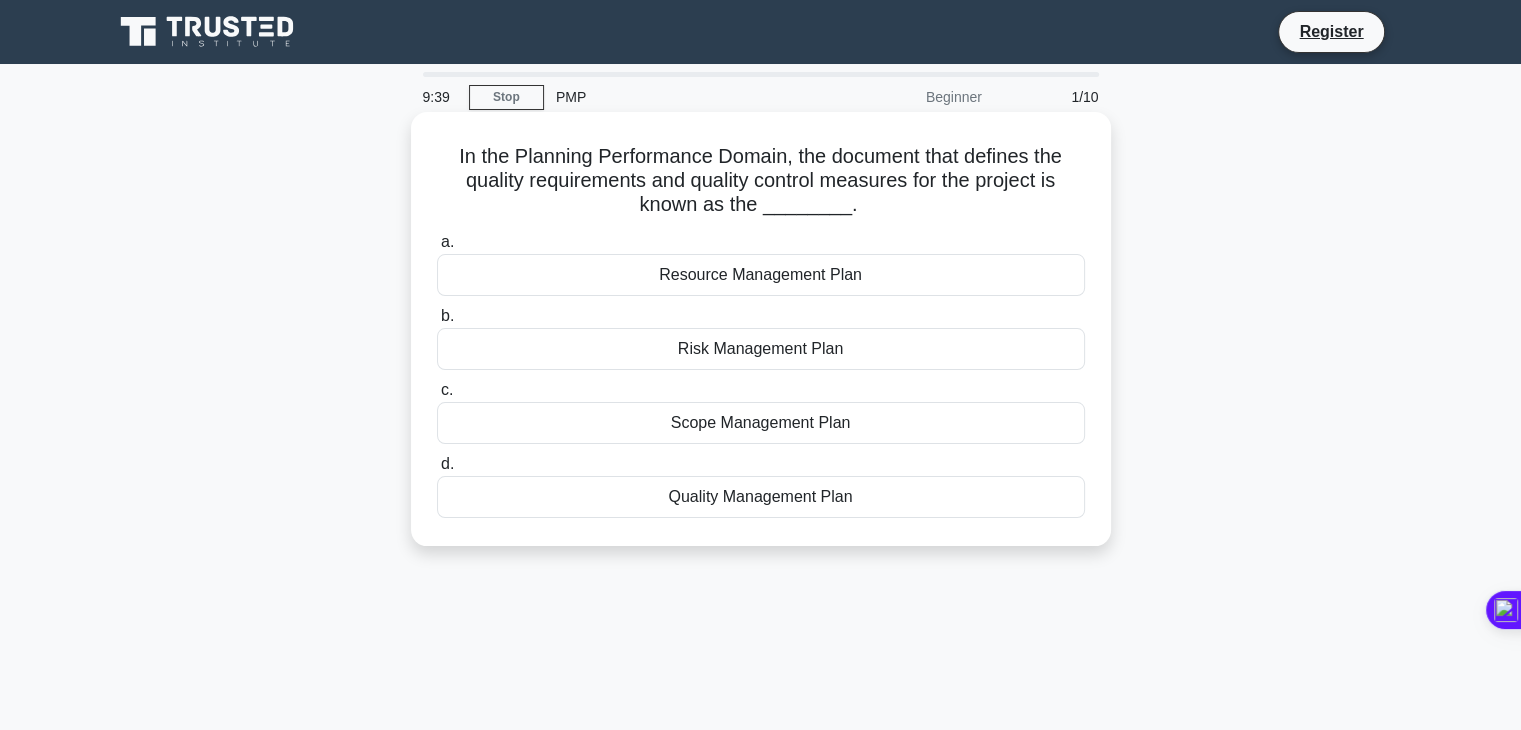 click on "Resource Management Plan" at bounding box center (761, 275) 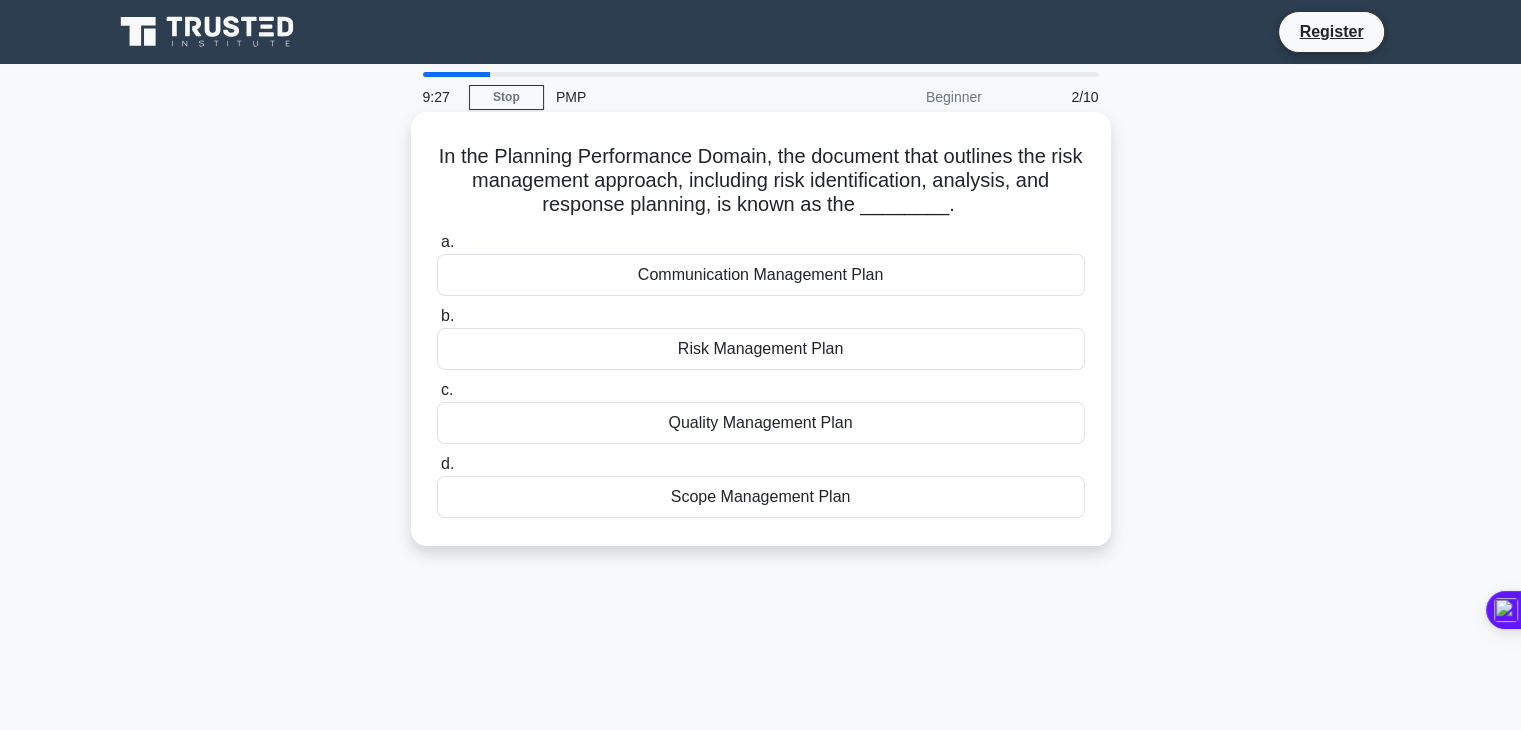 click on "Risk Management Plan" at bounding box center [761, 349] 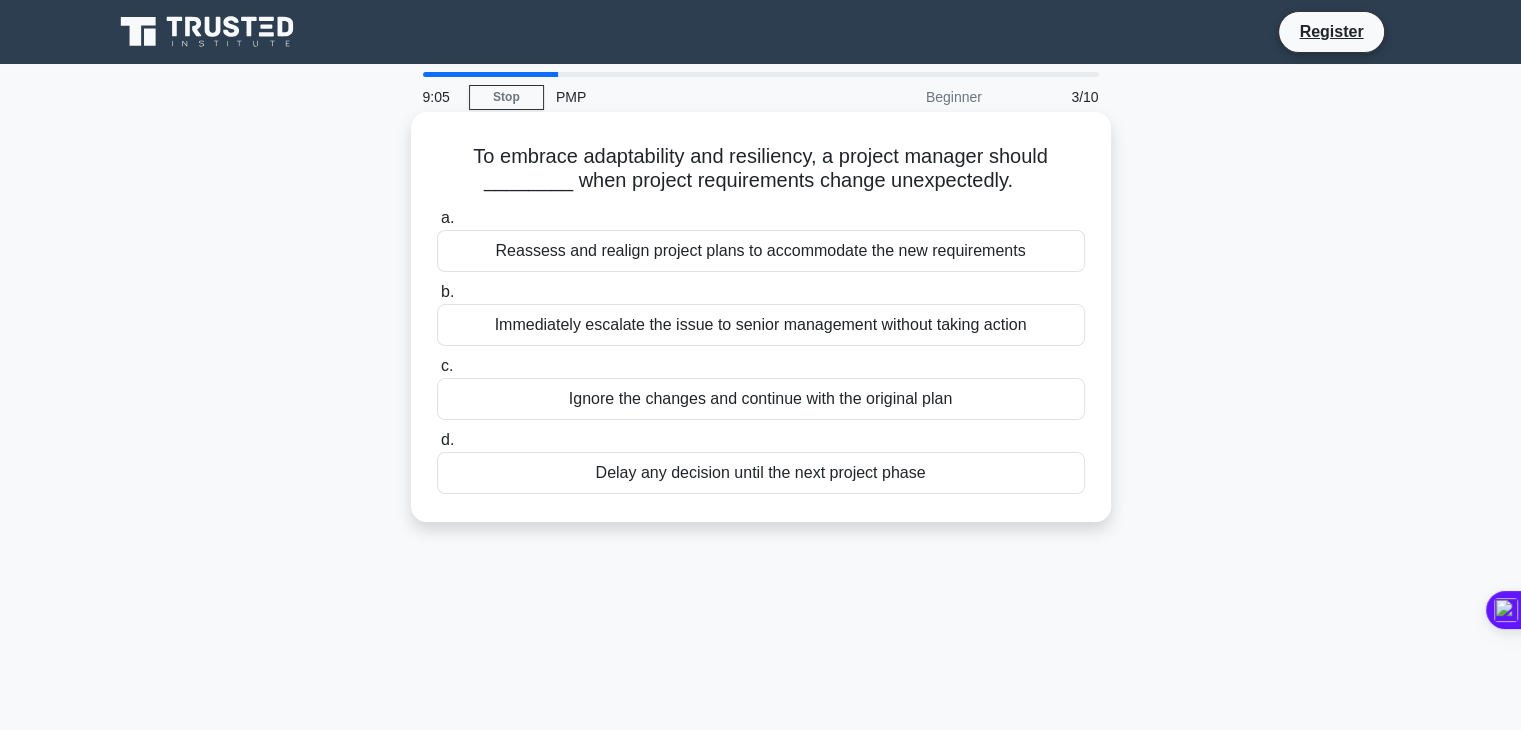 click on "Reassess and realign project plans to accommodate the new requirements" at bounding box center [761, 251] 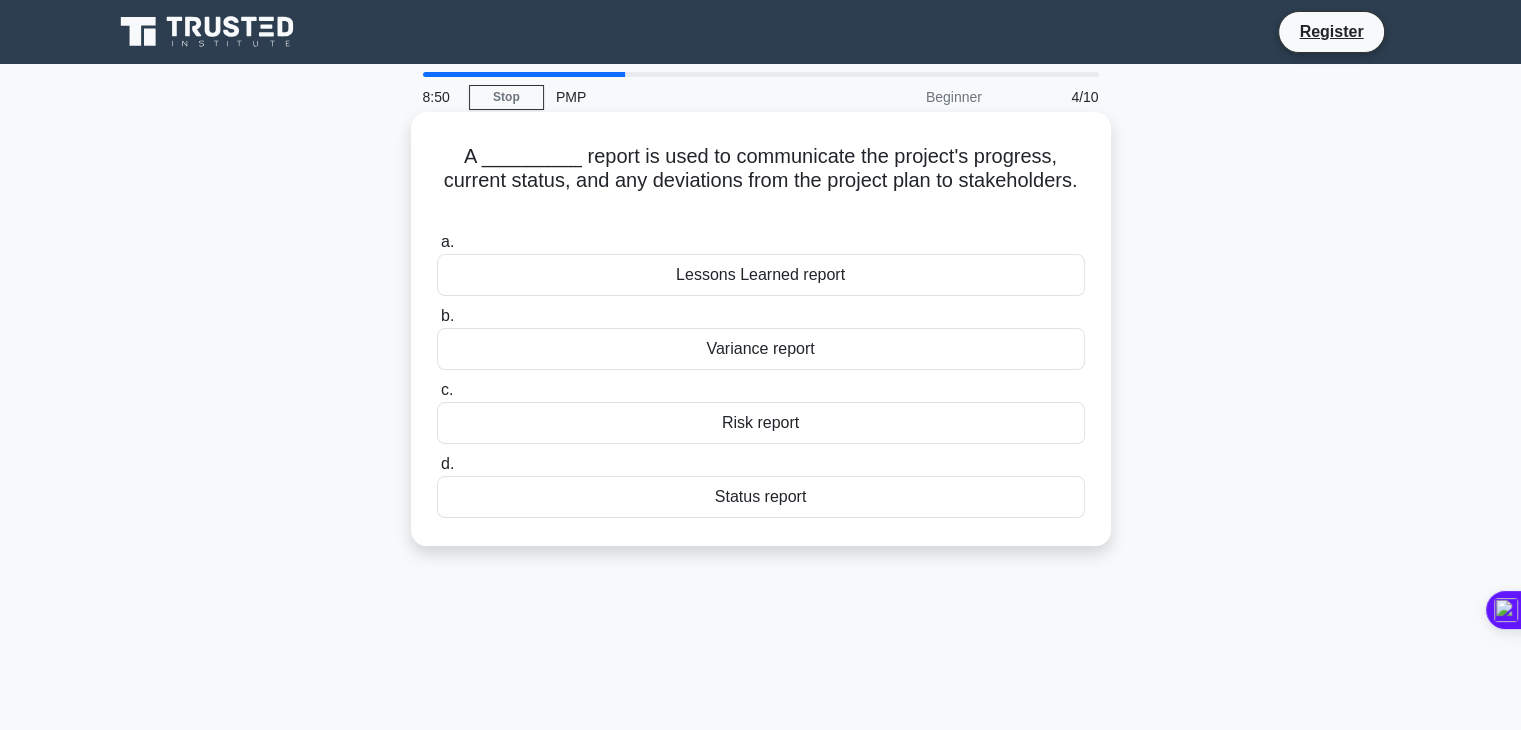 click on "Status report" at bounding box center (761, 497) 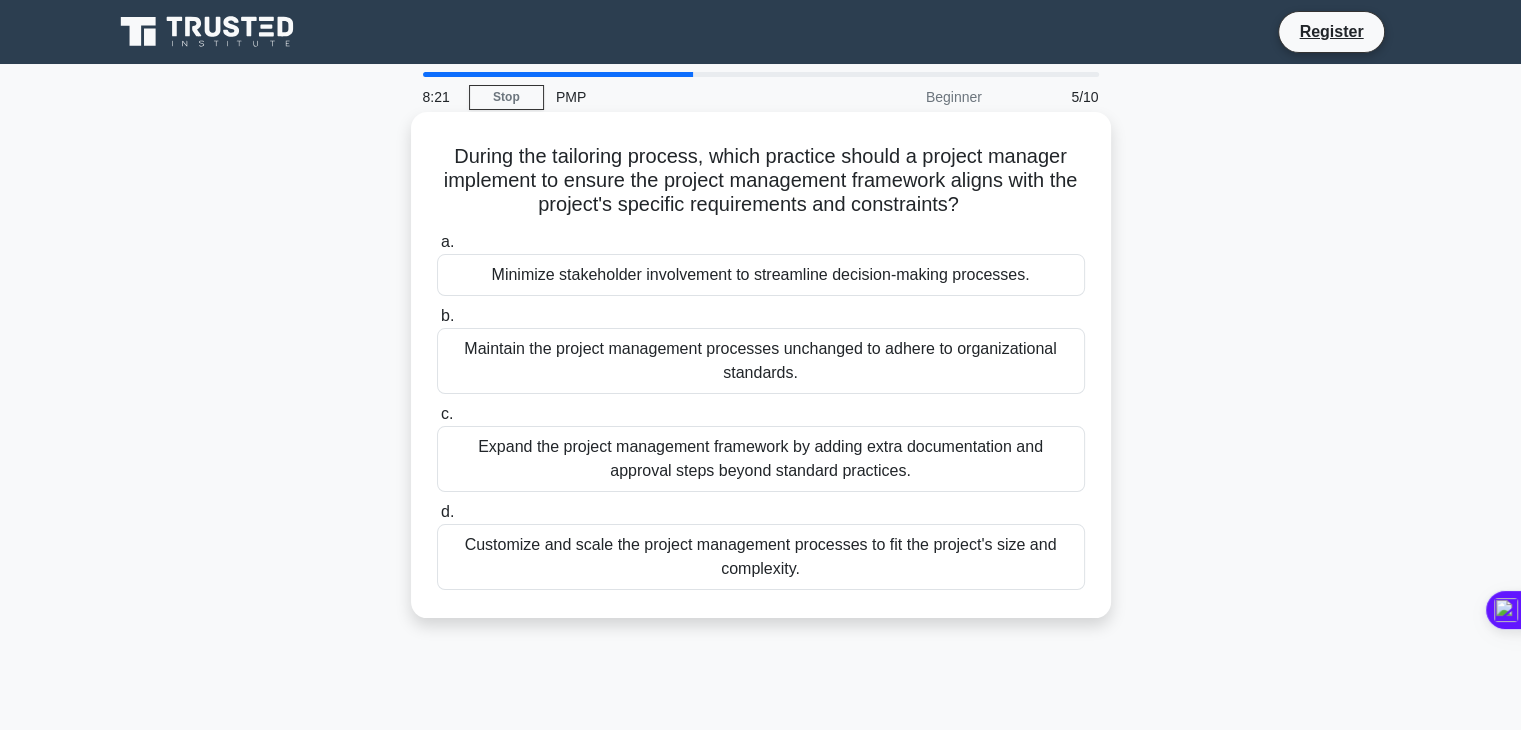 click on "Maintain the project management processes unchanged to adhere to organizational standards." at bounding box center (761, 361) 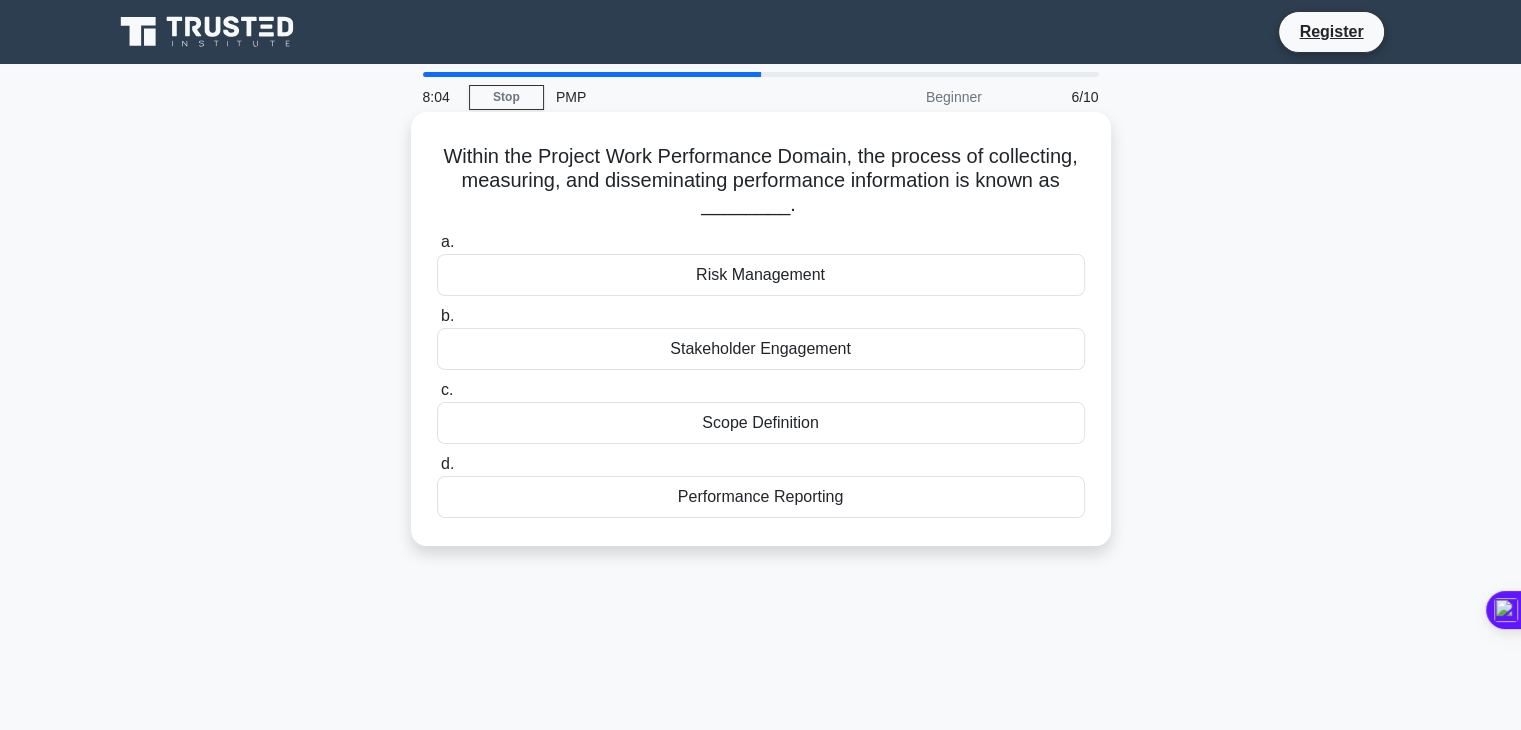 click on "Performance Reporting" at bounding box center (761, 497) 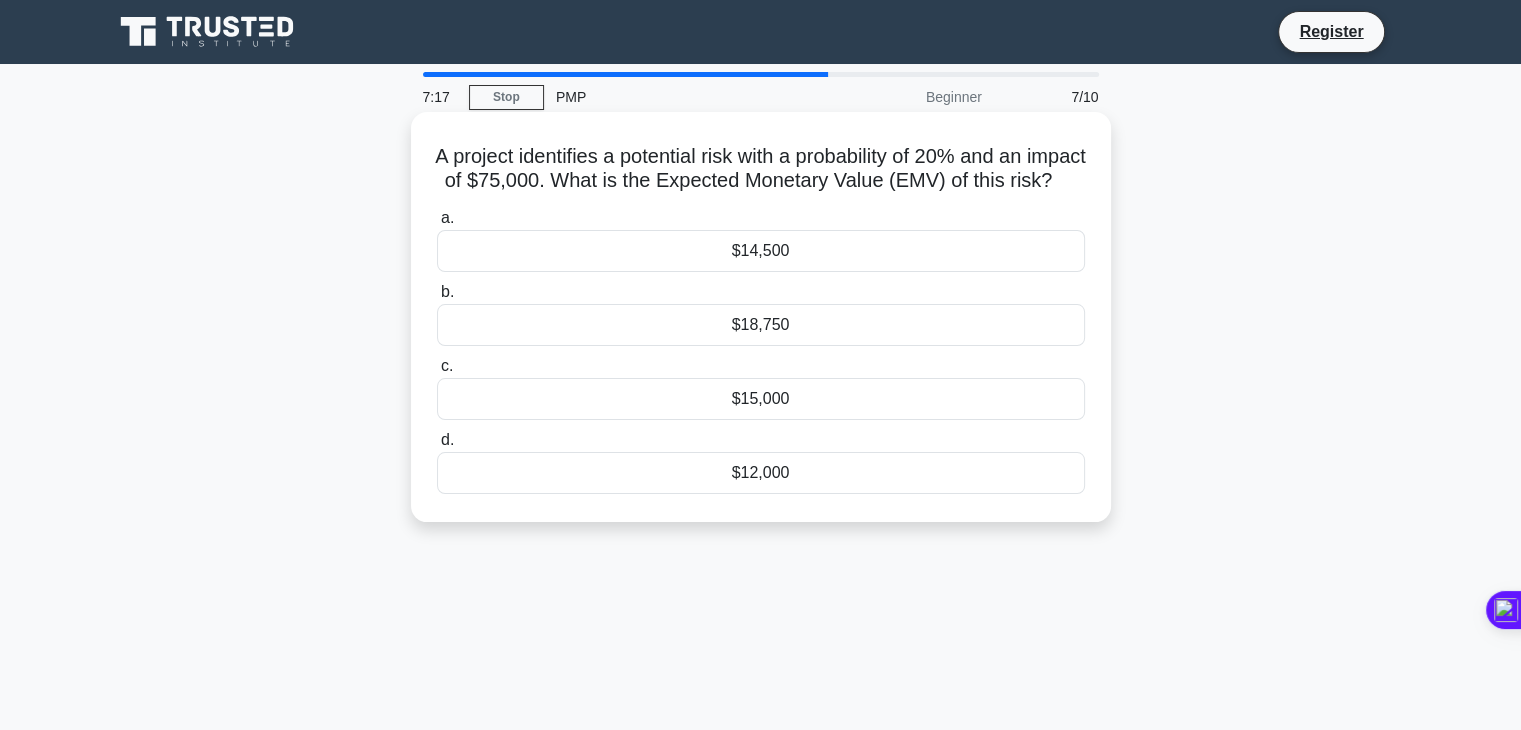 click on "$18,750" at bounding box center [761, 325] 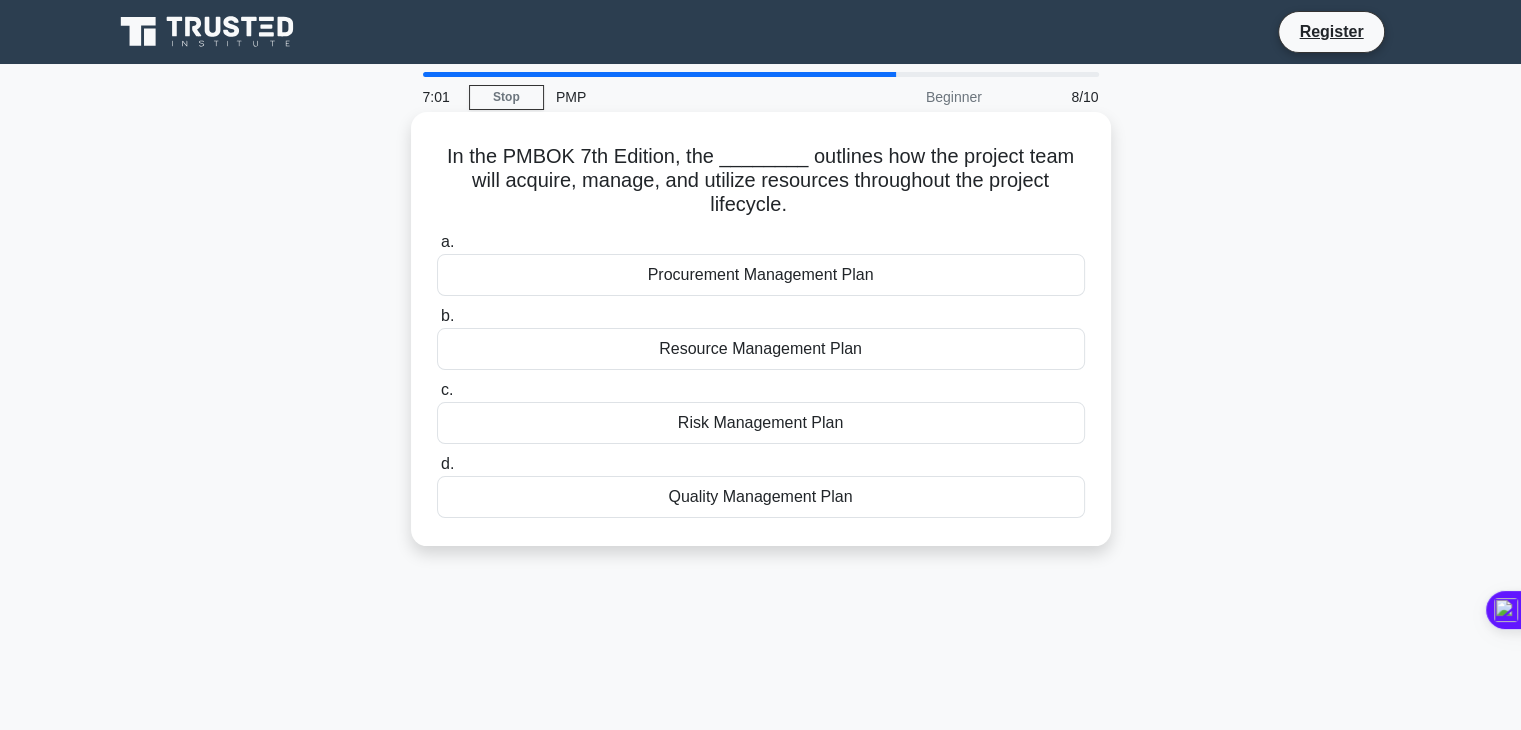 click on "Resource Management Plan" at bounding box center (761, 349) 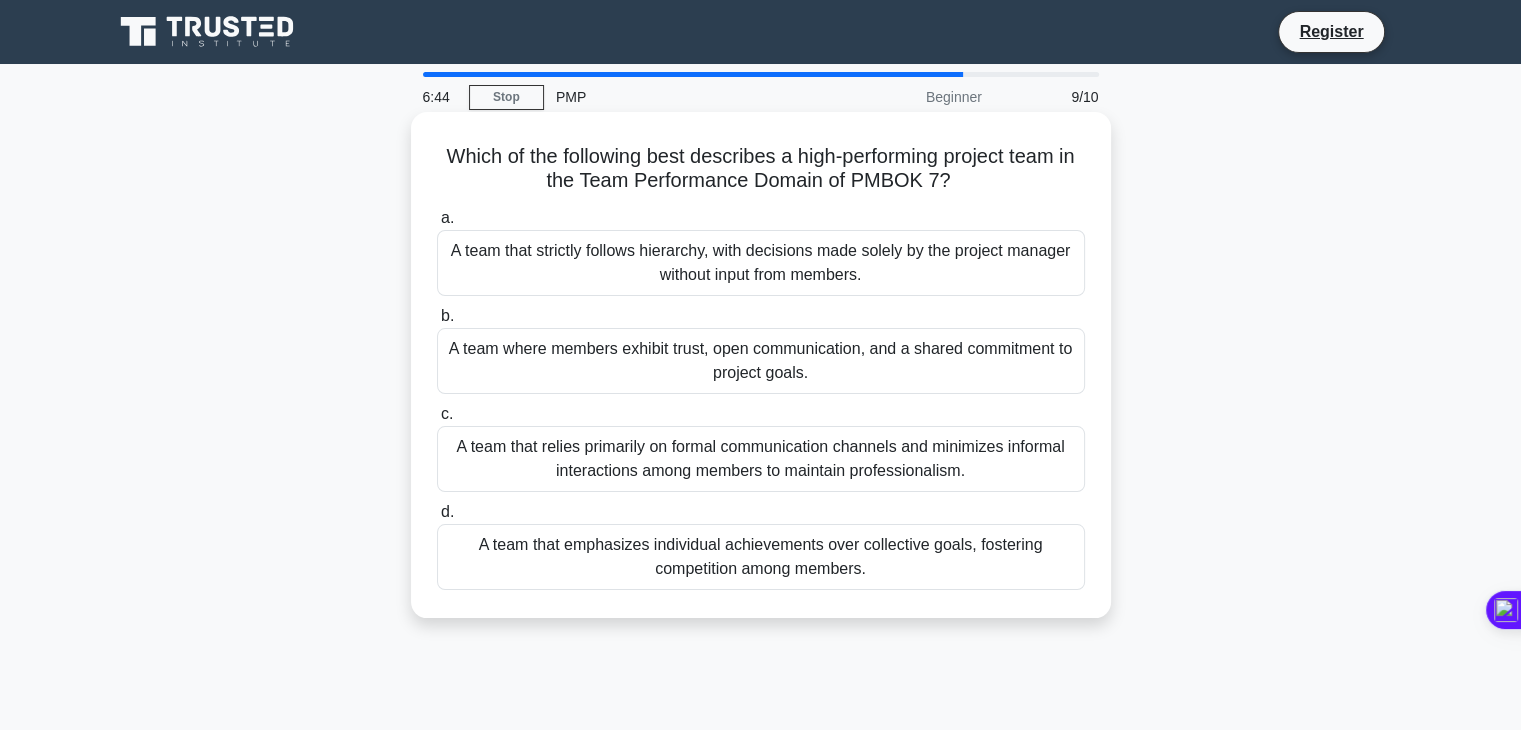 click on "A team where members exhibit trust, open communication, and a shared commitment to project goals." at bounding box center [761, 361] 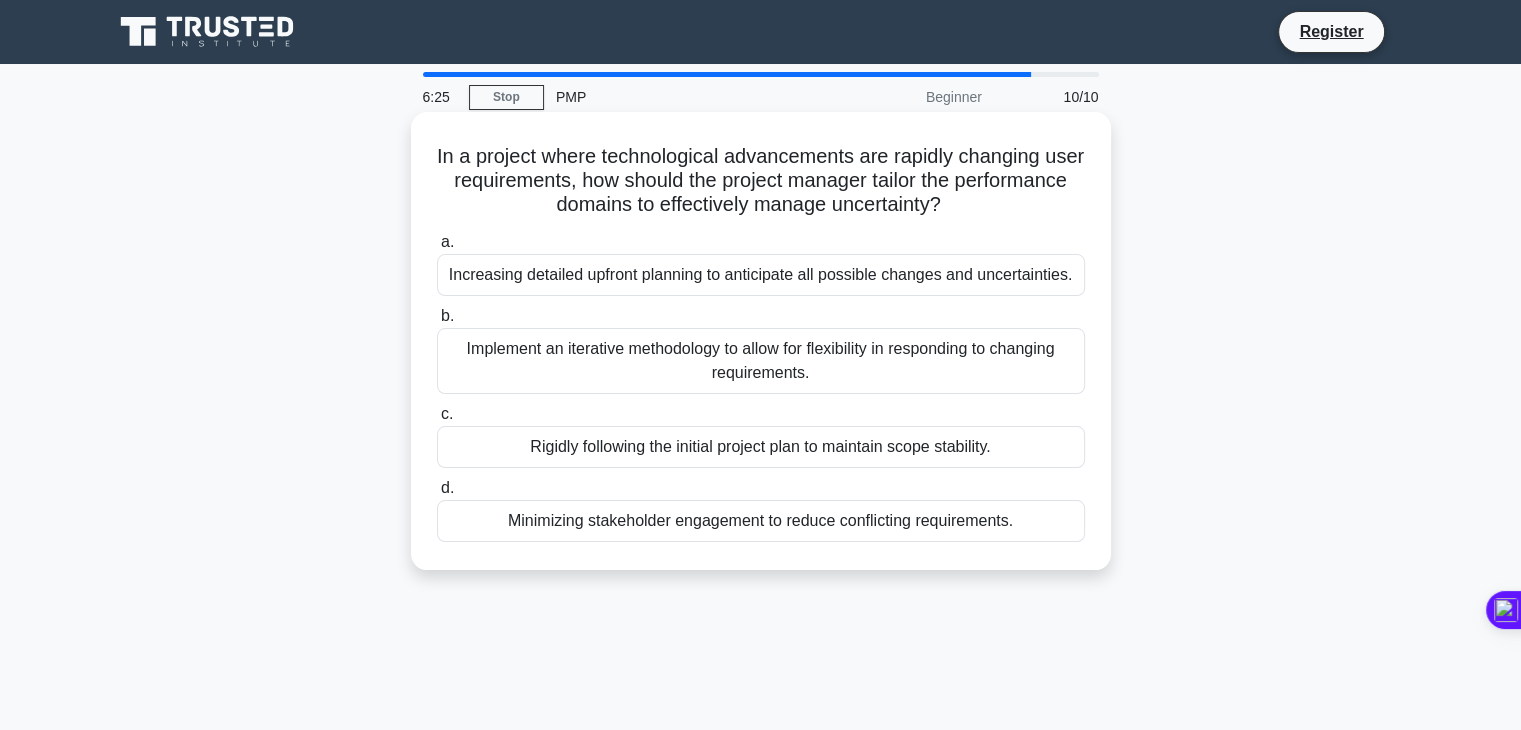 click on "Implement an iterative methodology to allow for flexibility in responding to changing requirements." at bounding box center (761, 361) 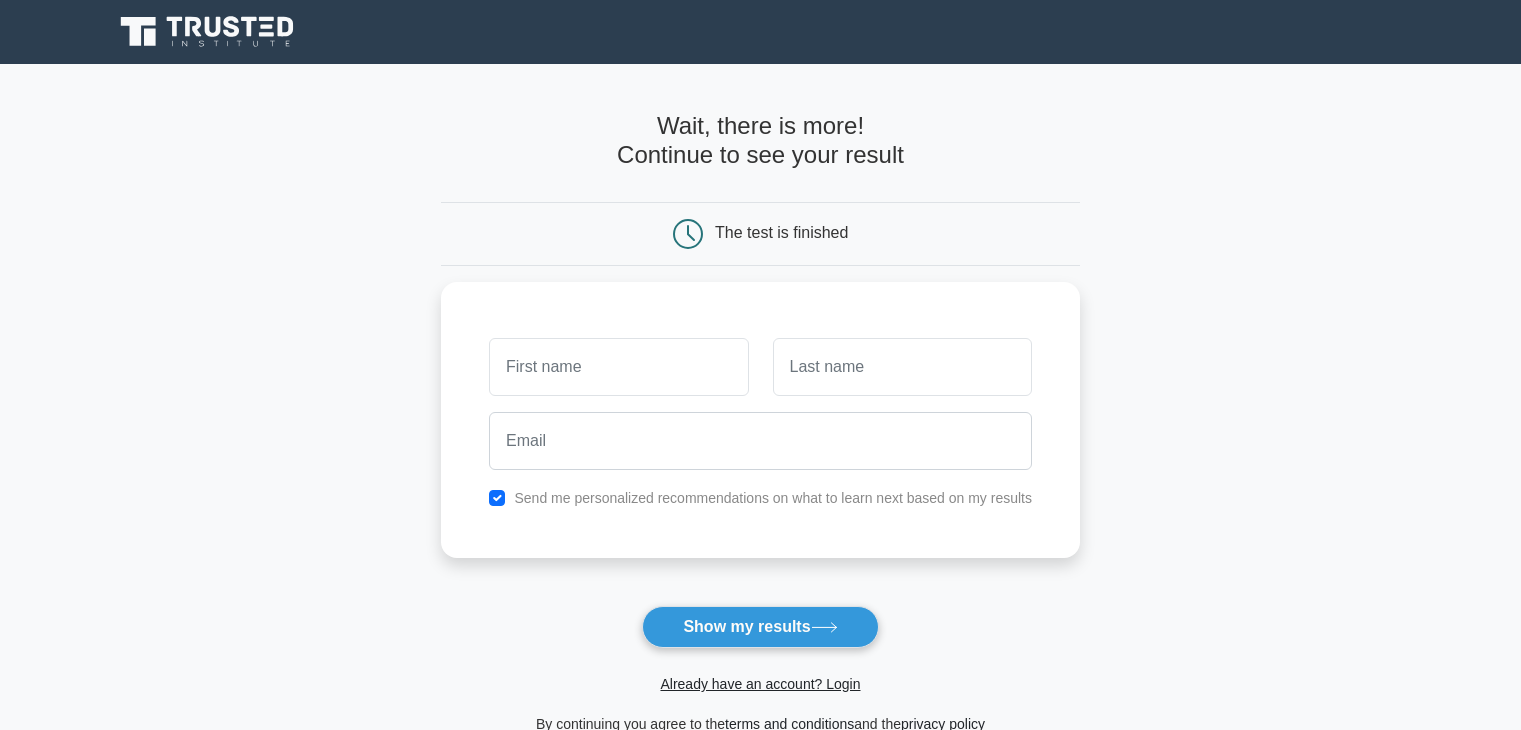 scroll, scrollTop: 0, scrollLeft: 0, axis: both 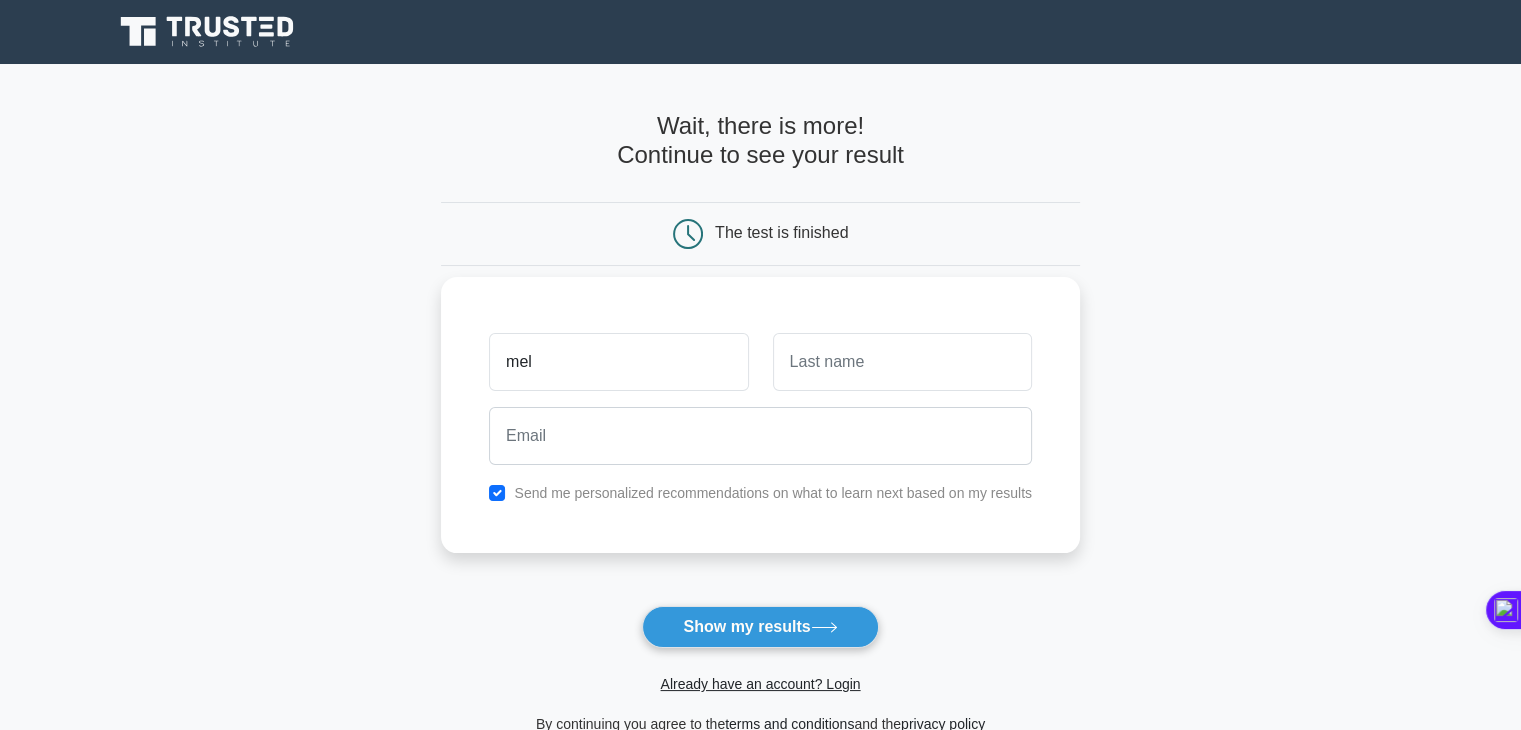 type on "[FIRST]" 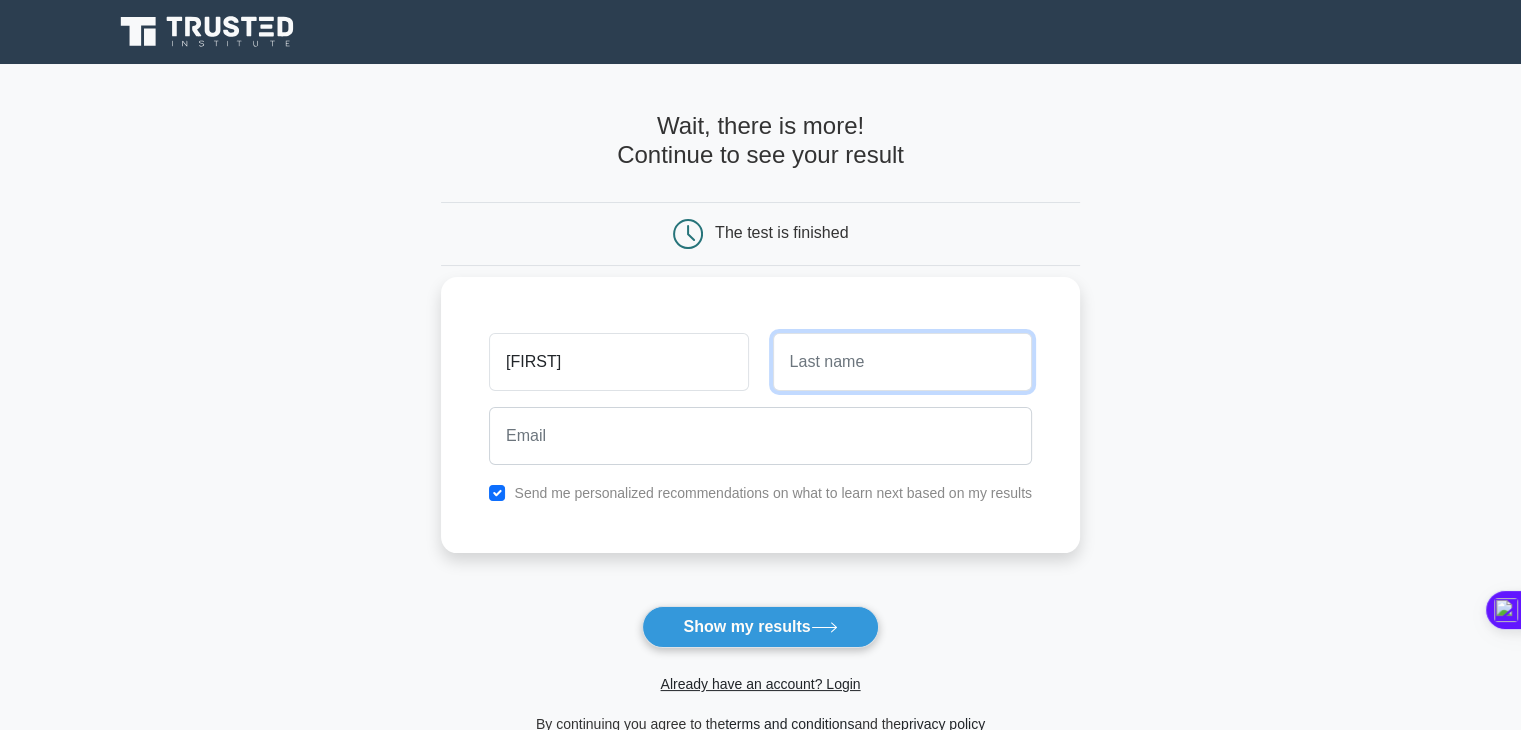 click at bounding box center [902, 362] 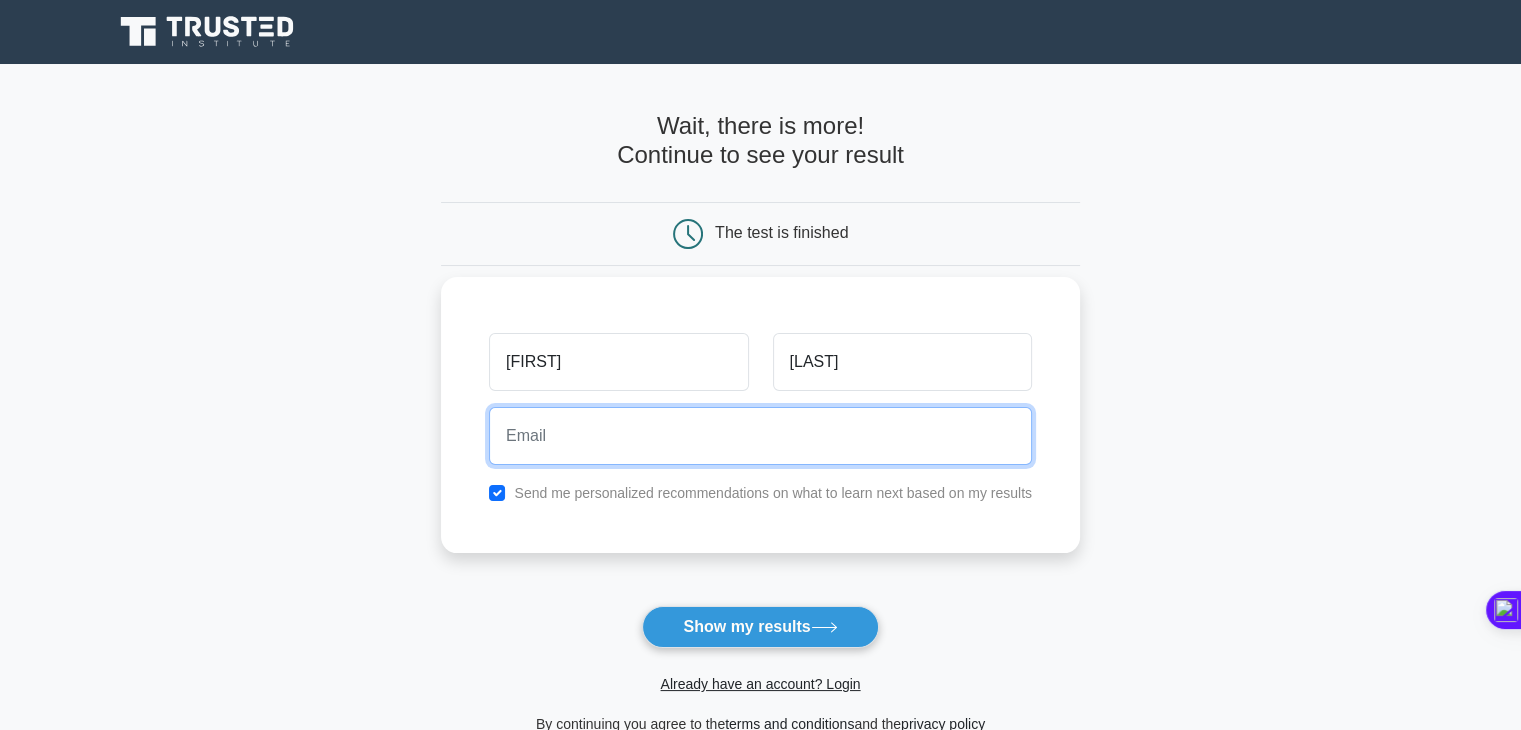 click at bounding box center (760, 436) 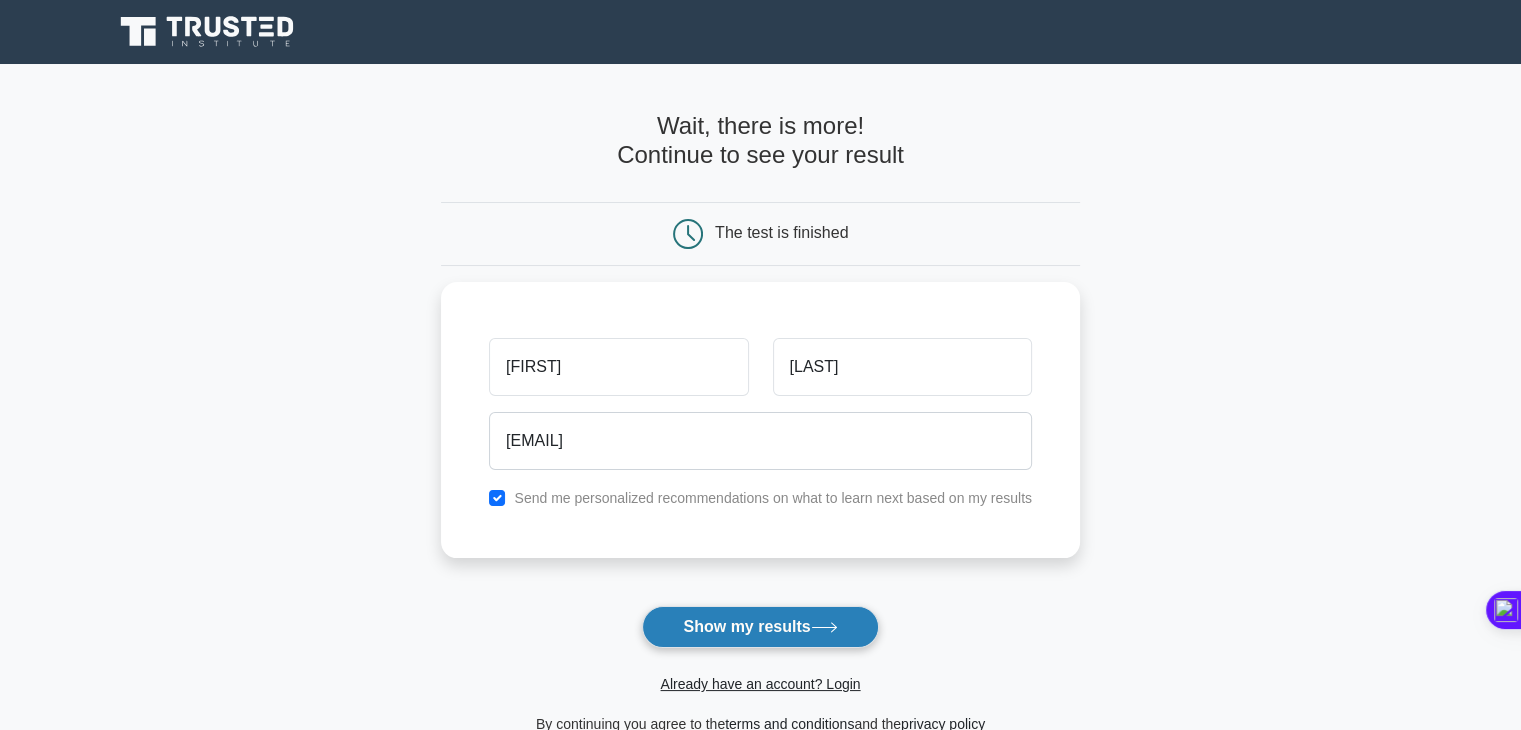 click on "Show my results" at bounding box center [760, 627] 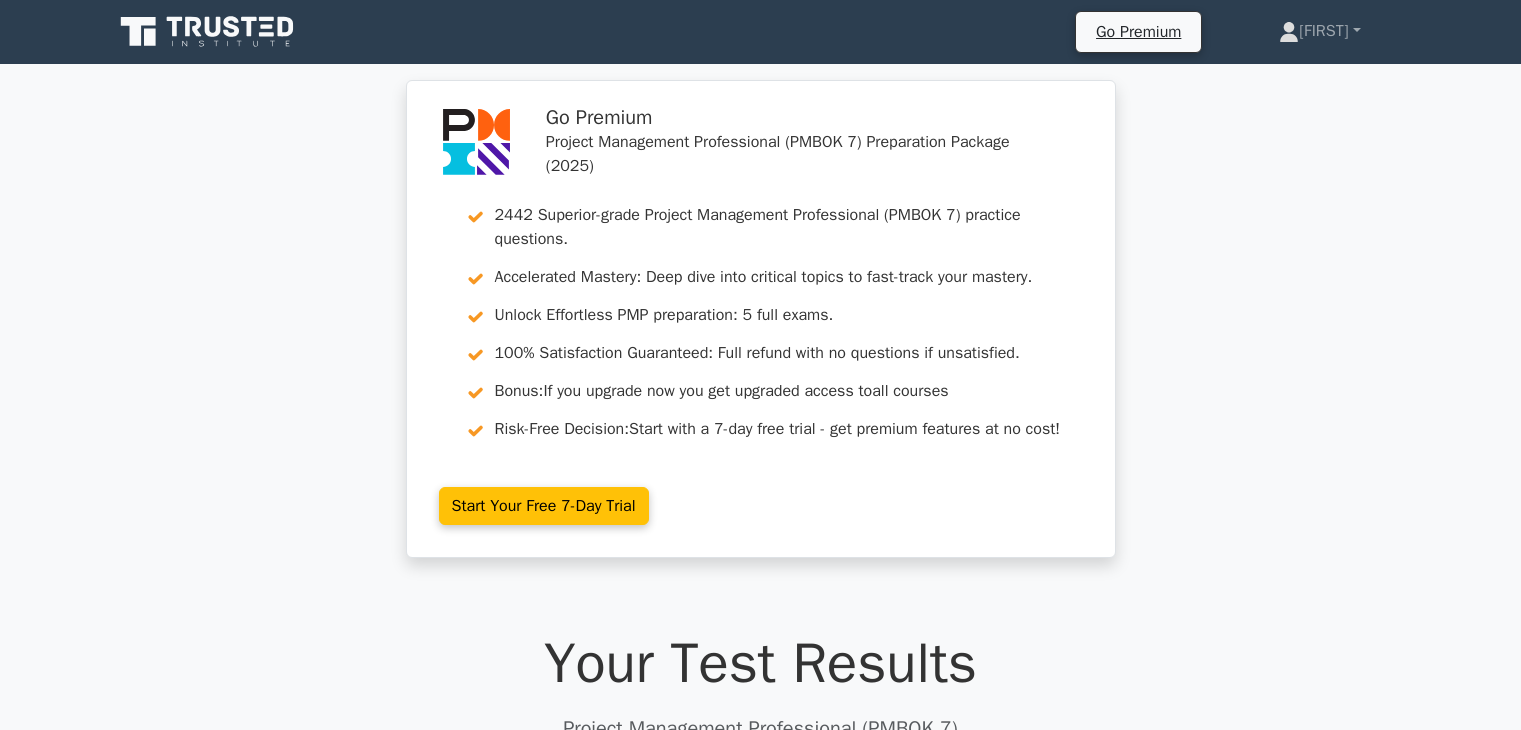 scroll, scrollTop: 0, scrollLeft: 0, axis: both 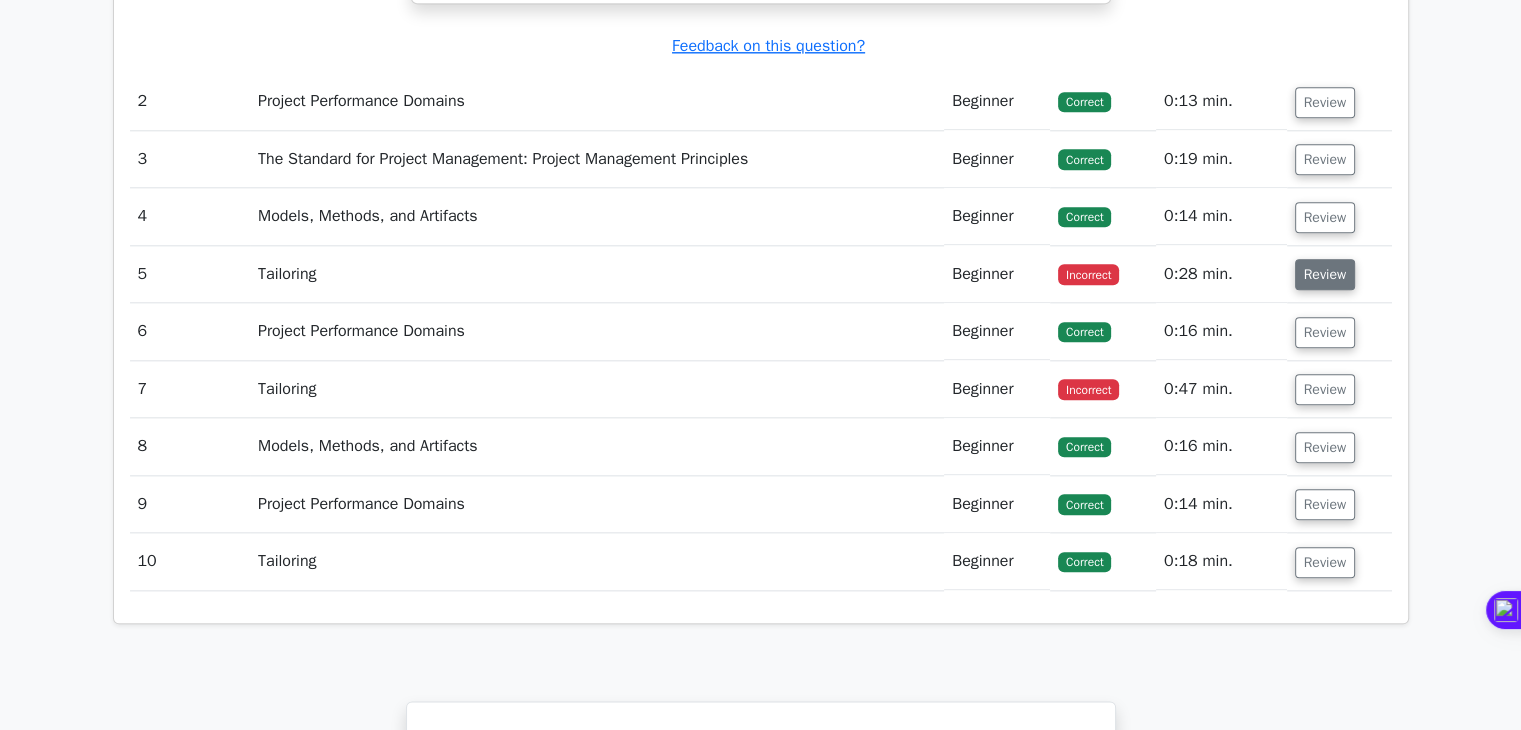 click on "Review" at bounding box center (1325, 274) 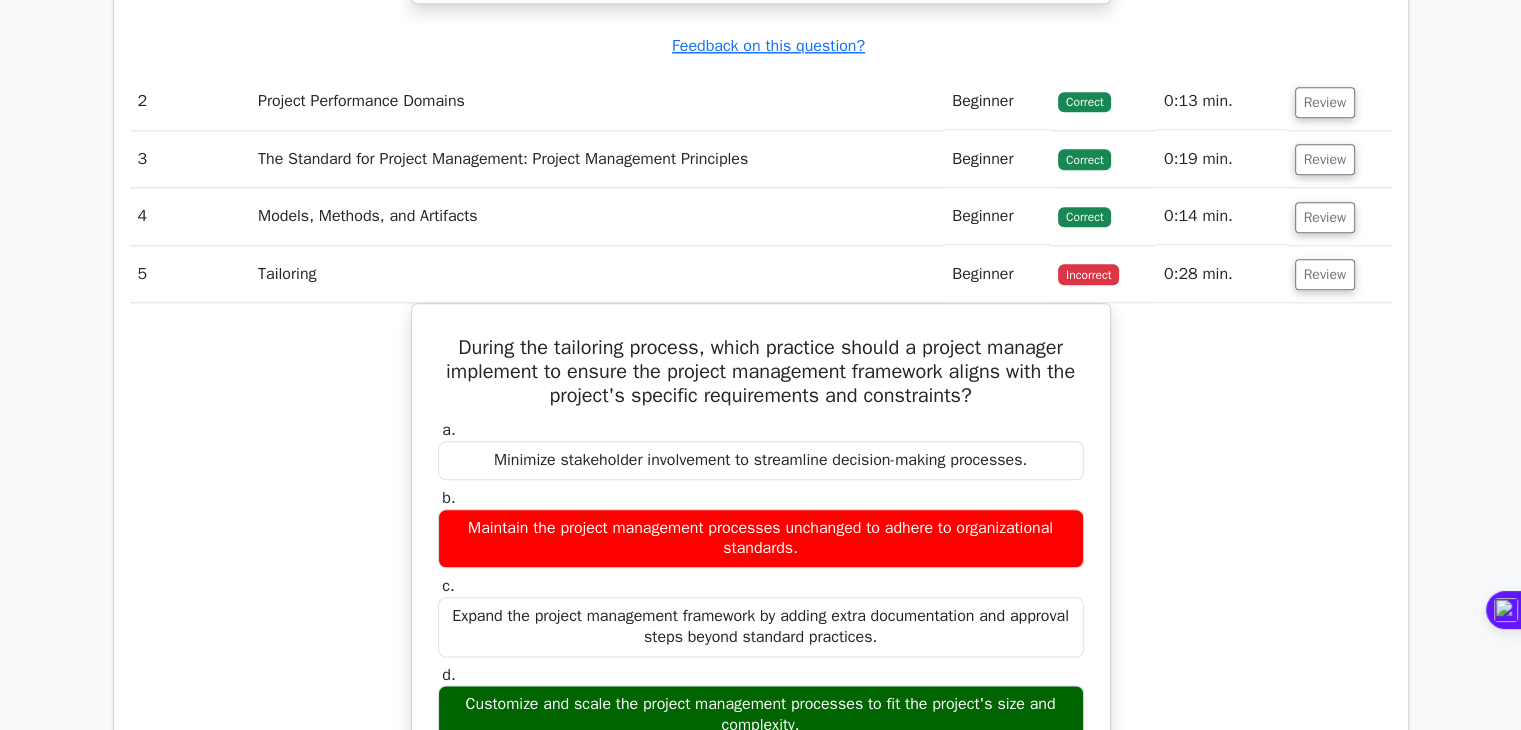 click on "During the tailoring process, which practice should a project manager implement to ensure the project management framework aligns with the project's specific requirements and constraints?
a.
Minimize stakeholder involvement to streamline decision-making processes.
b.
c. d." at bounding box center (761, 689) 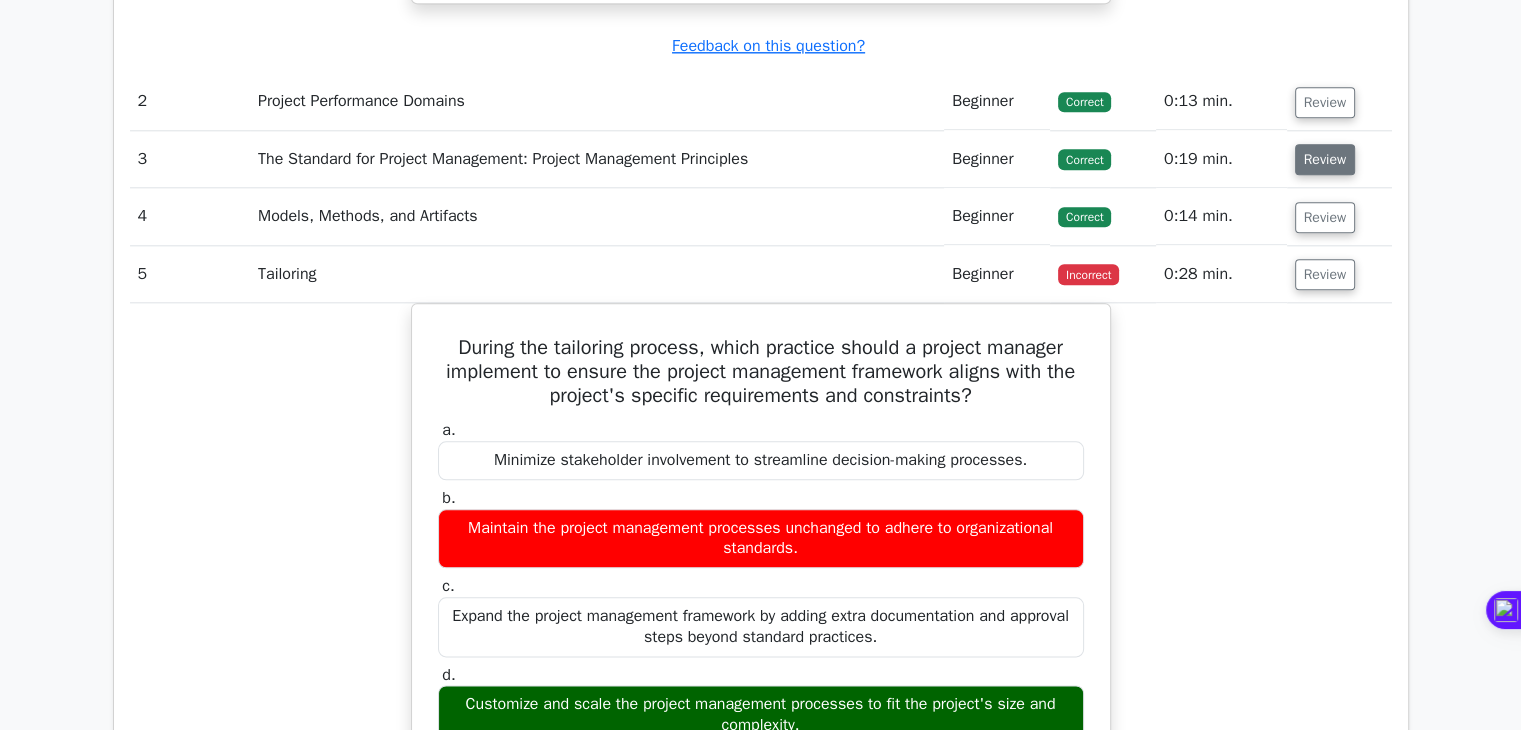 click on "Review" at bounding box center (1325, 159) 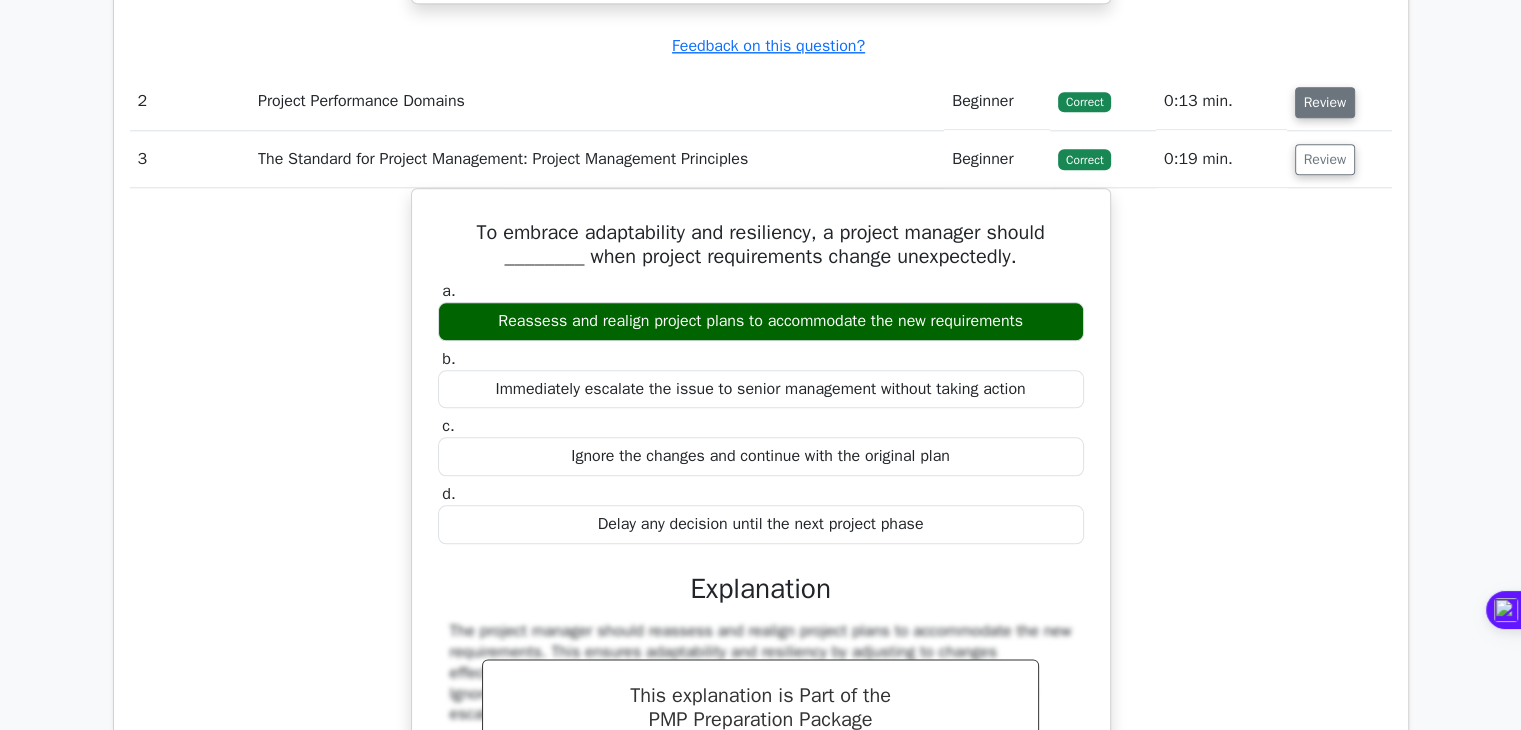 click on "Review" at bounding box center (1325, 102) 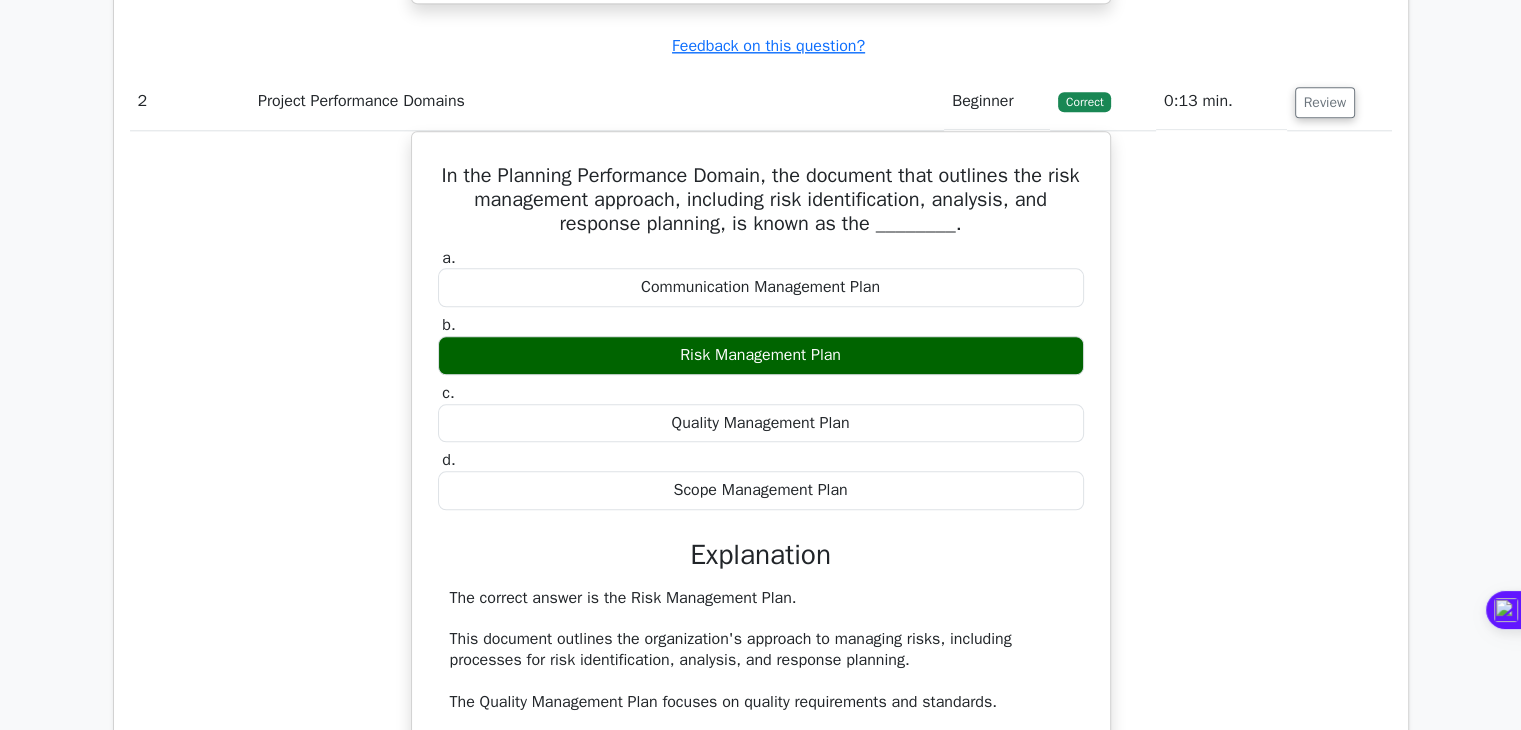 click on "In the Planning Performance Domain, the document that outlines the risk management approach, including risk identification, analysis, and response planning, is known as the ________.
a.
Communication Management Plan
b.
c." at bounding box center (761, 527) 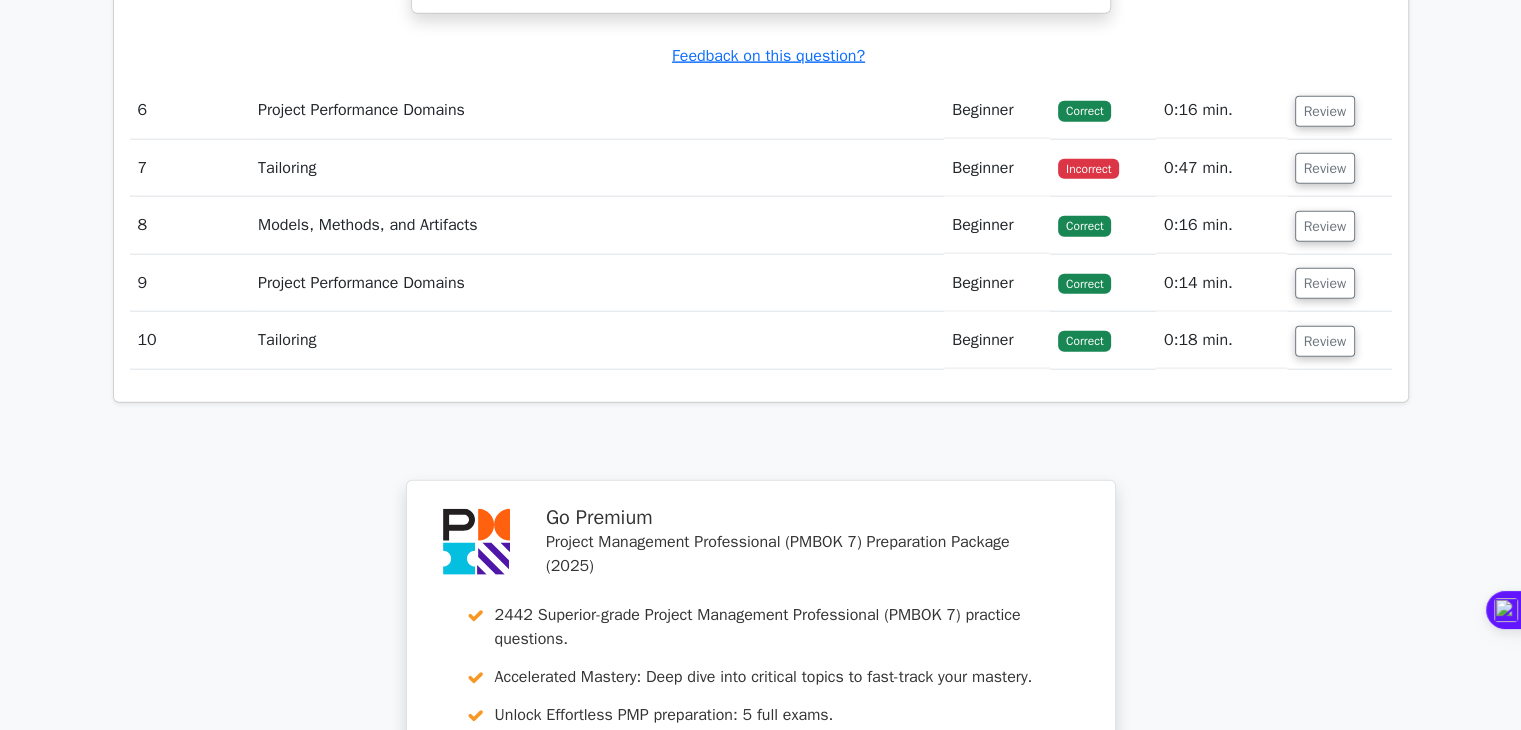 scroll, scrollTop: 4880, scrollLeft: 0, axis: vertical 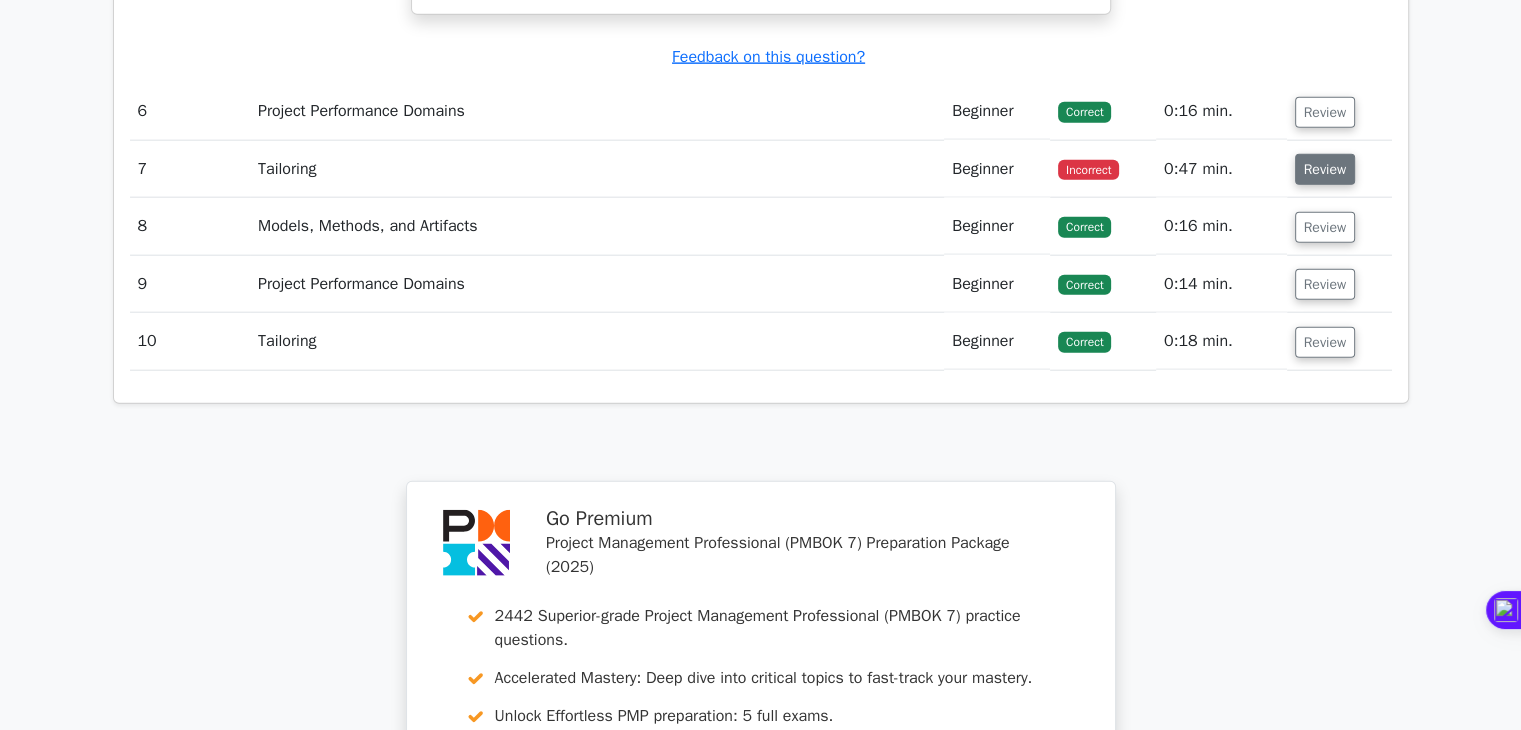 click on "Review" at bounding box center (1325, 169) 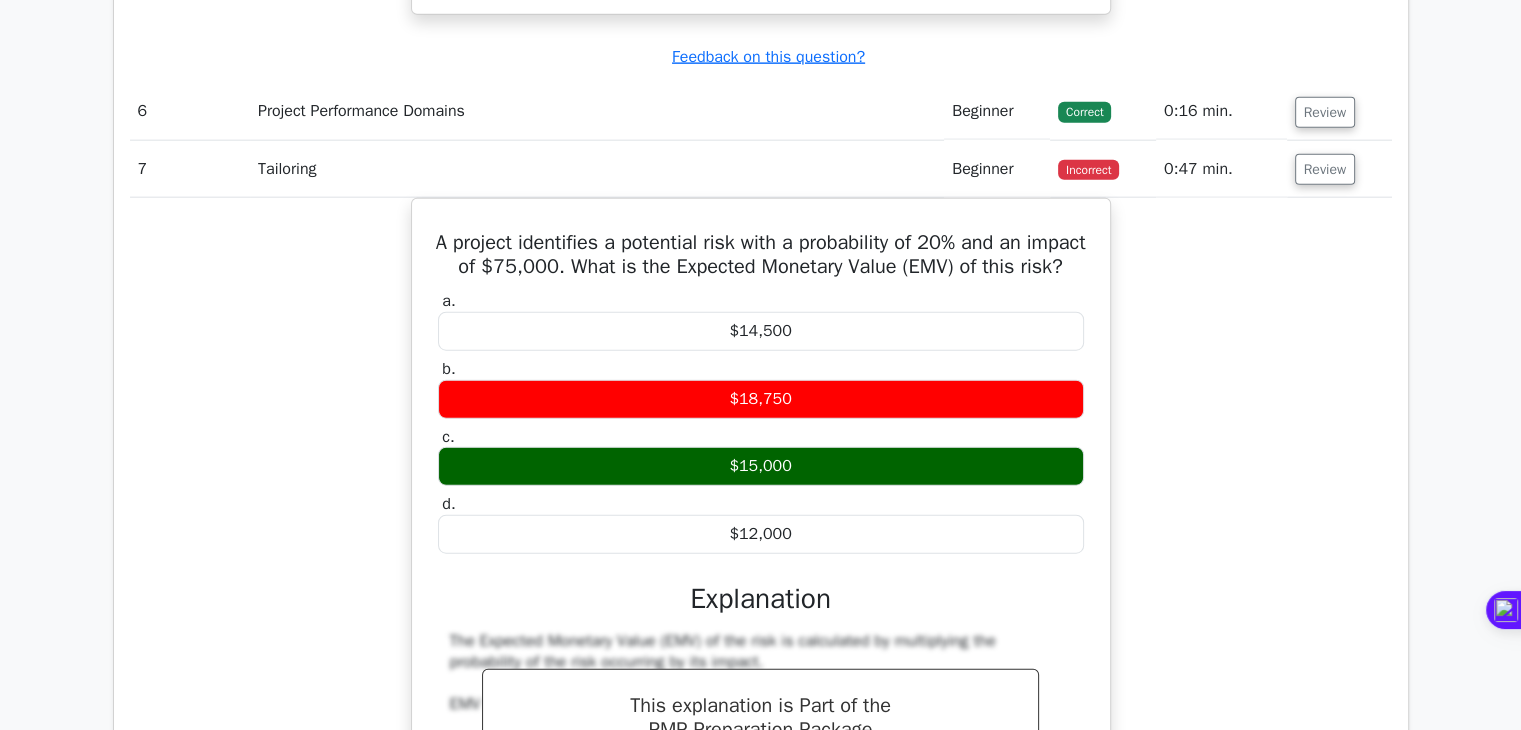 type 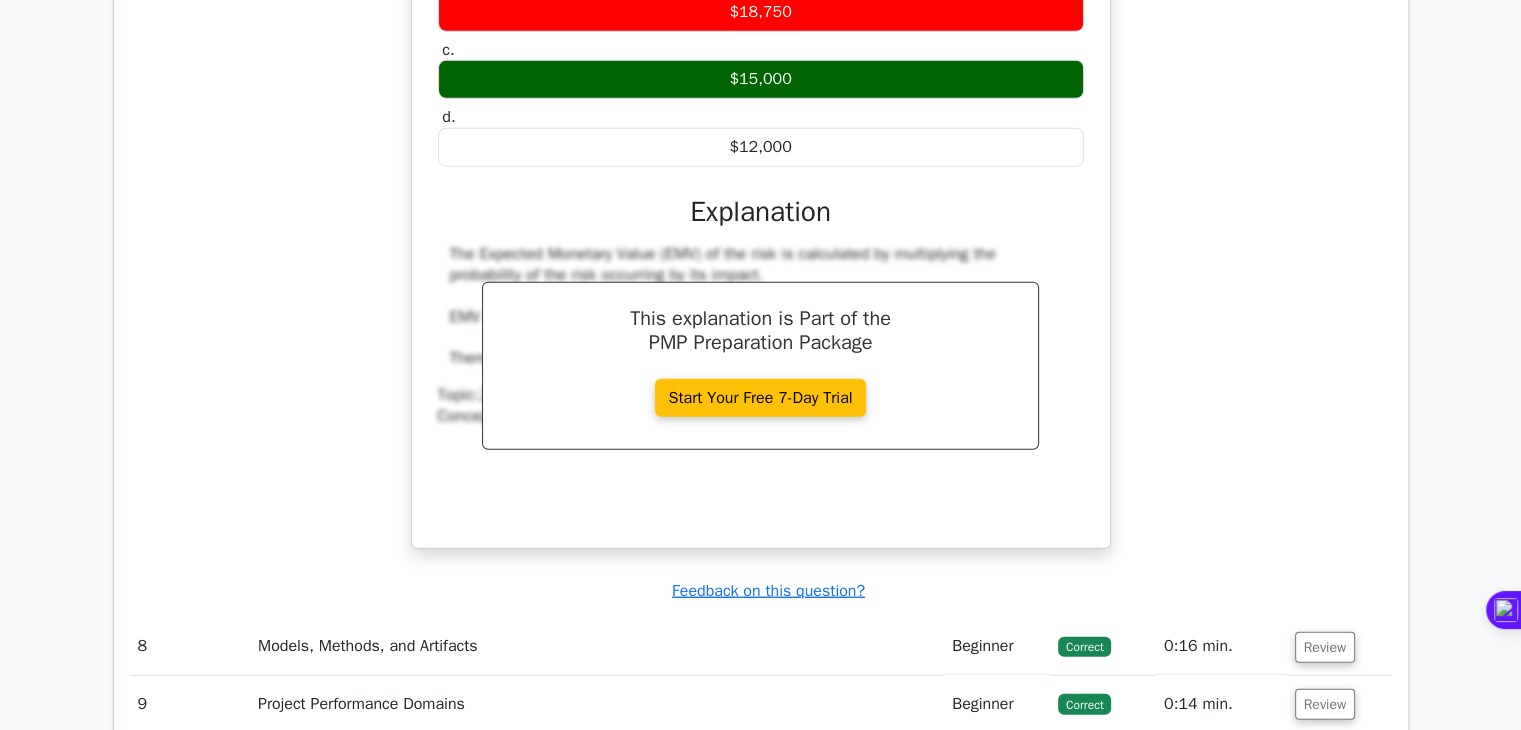 scroll, scrollTop: 5280, scrollLeft: 0, axis: vertical 